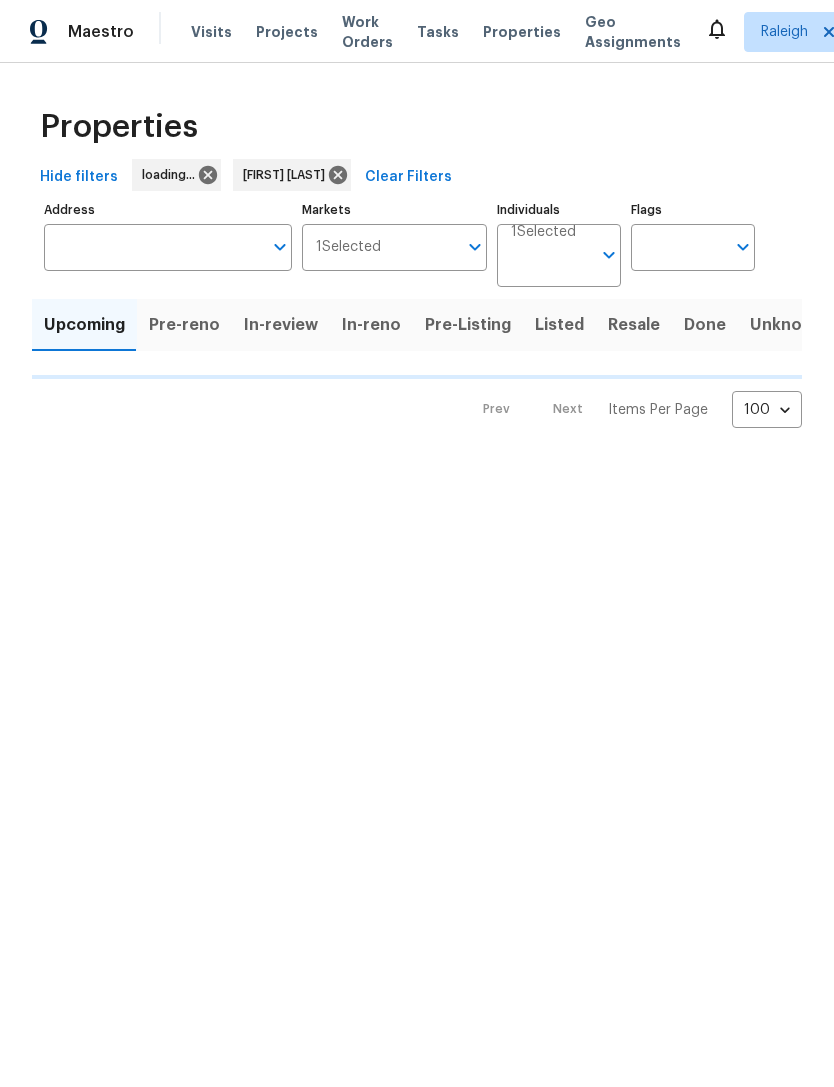 scroll, scrollTop: 0, scrollLeft: 0, axis: both 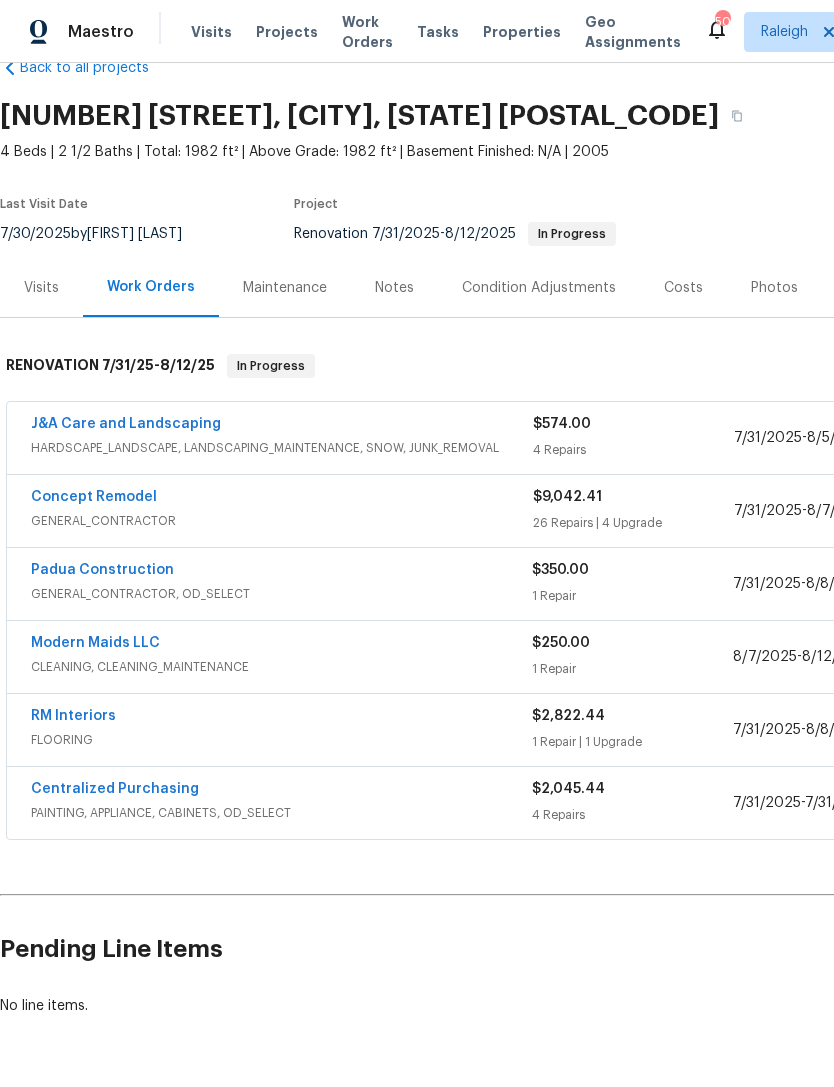click on "Concept Remodel" at bounding box center [94, 497] 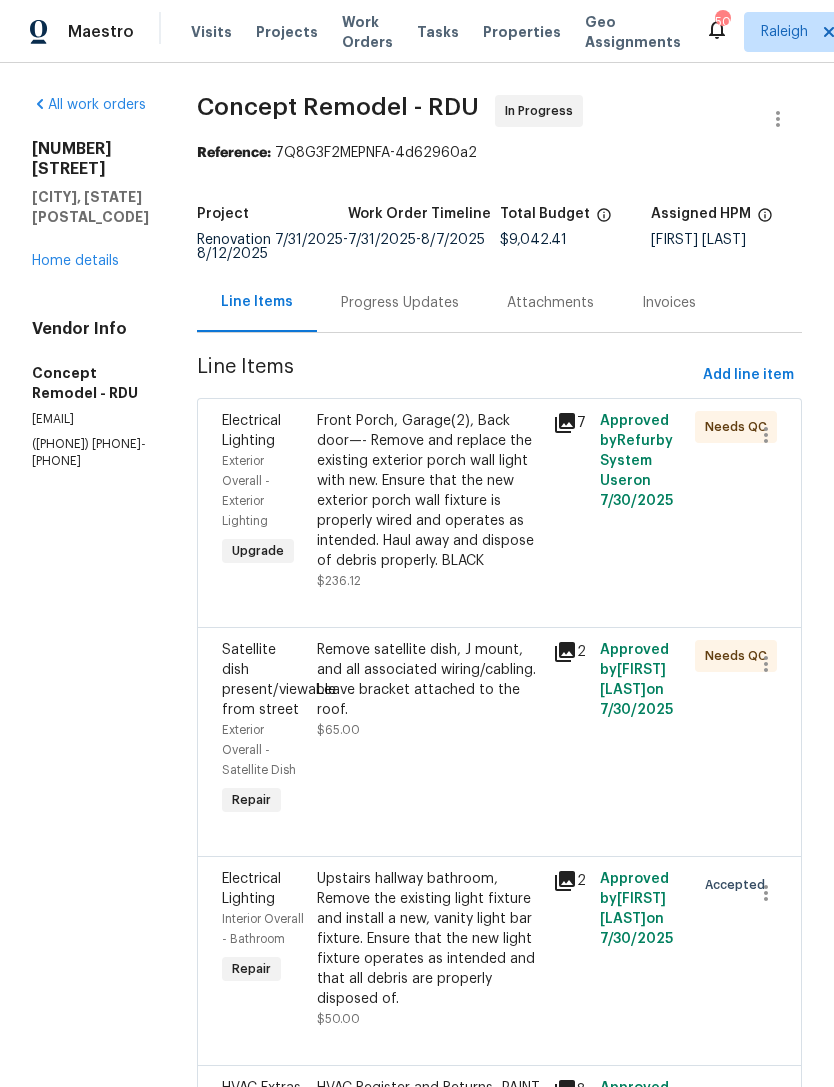 scroll, scrollTop: 0, scrollLeft: 0, axis: both 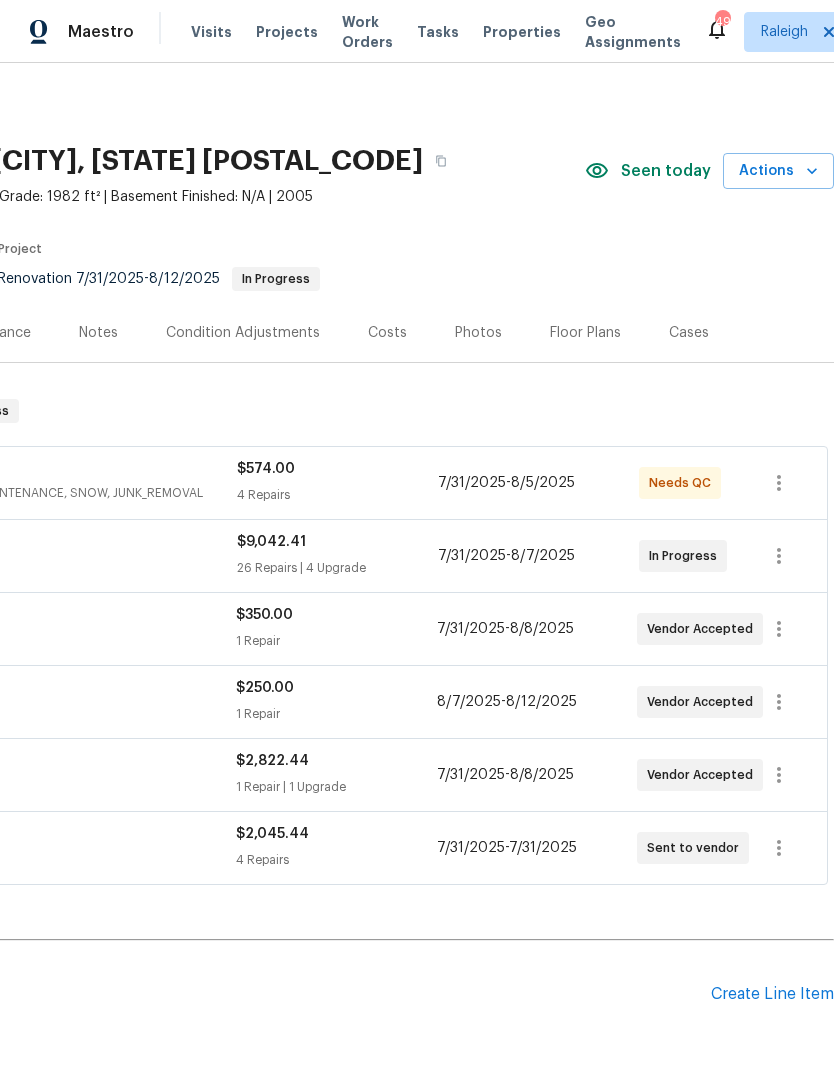 click on "$574.00 4 Repairs" at bounding box center (337, 483) 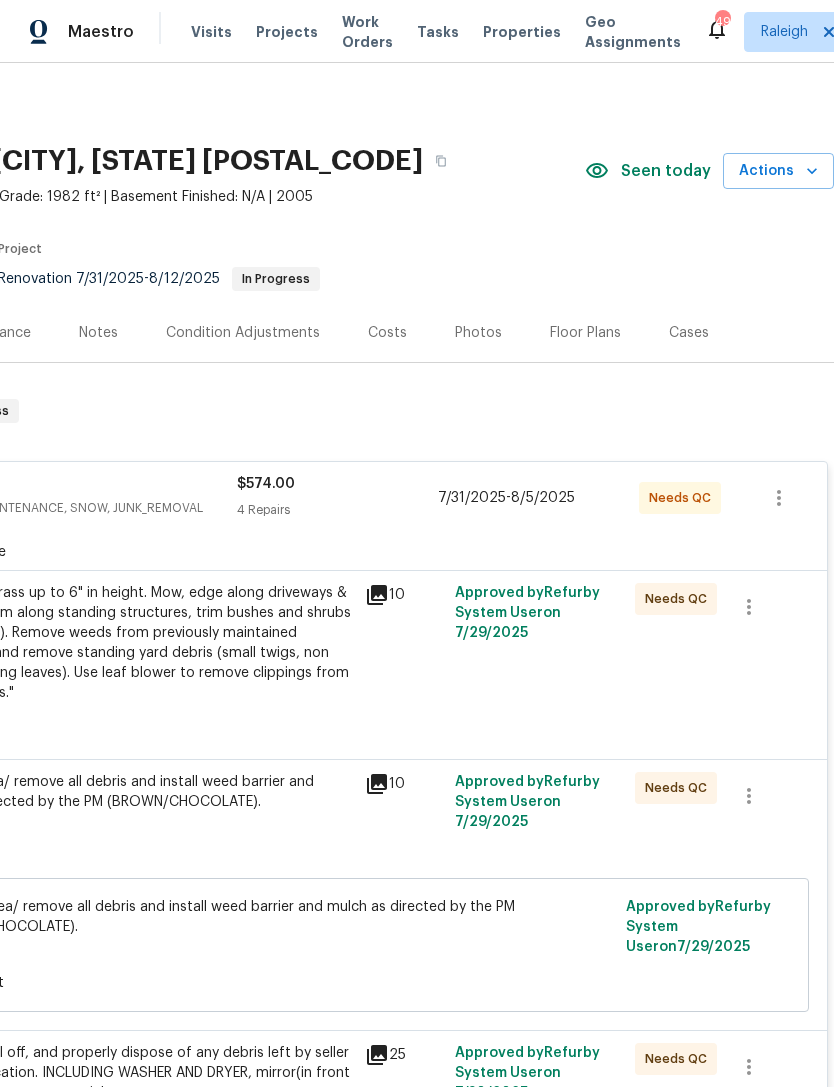 click on "Mowing of grass up to 6" in height. Mow, edge along driveways & sidewalks, trim along standing structures, trim bushes and shrubs (<6' in height). Remove weeds from previously maintained flowerbeds and remove standing yard debris (small twigs, non seasonal falling leaves).  Use leaf blower to remove clippings from hard surfaces."" at bounding box center (134, 643) 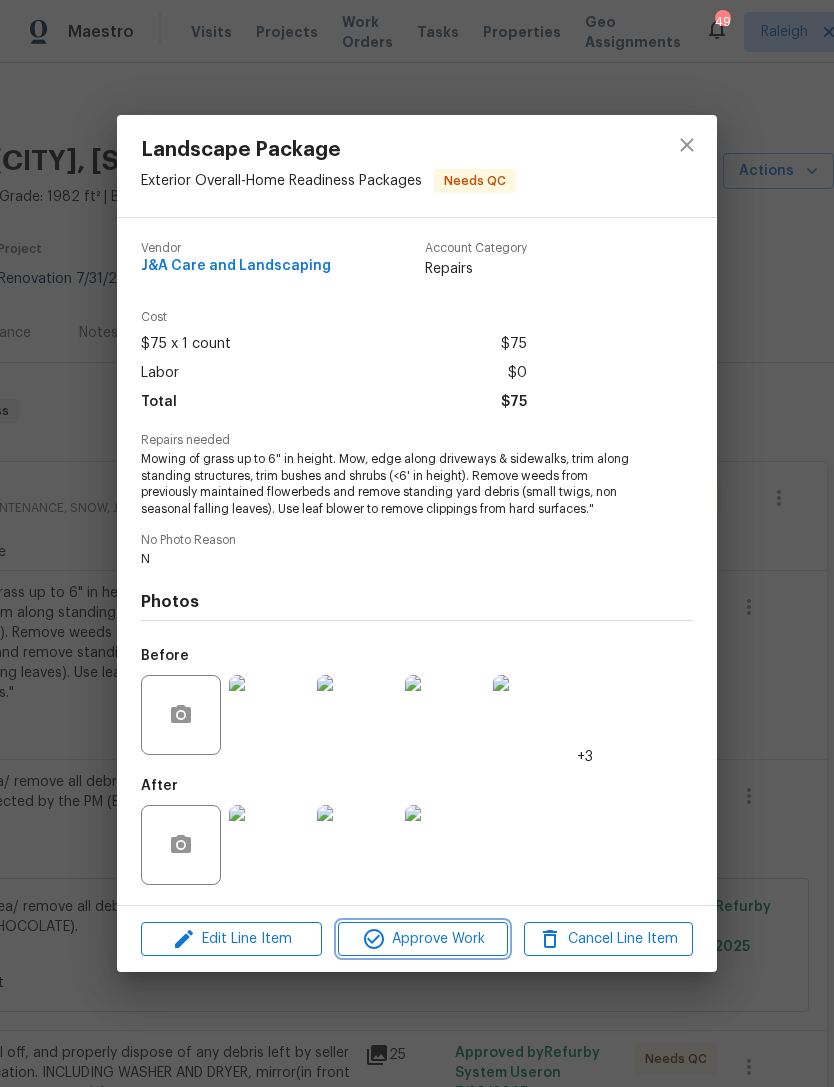 click on "Approve Work" at bounding box center (422, 939) 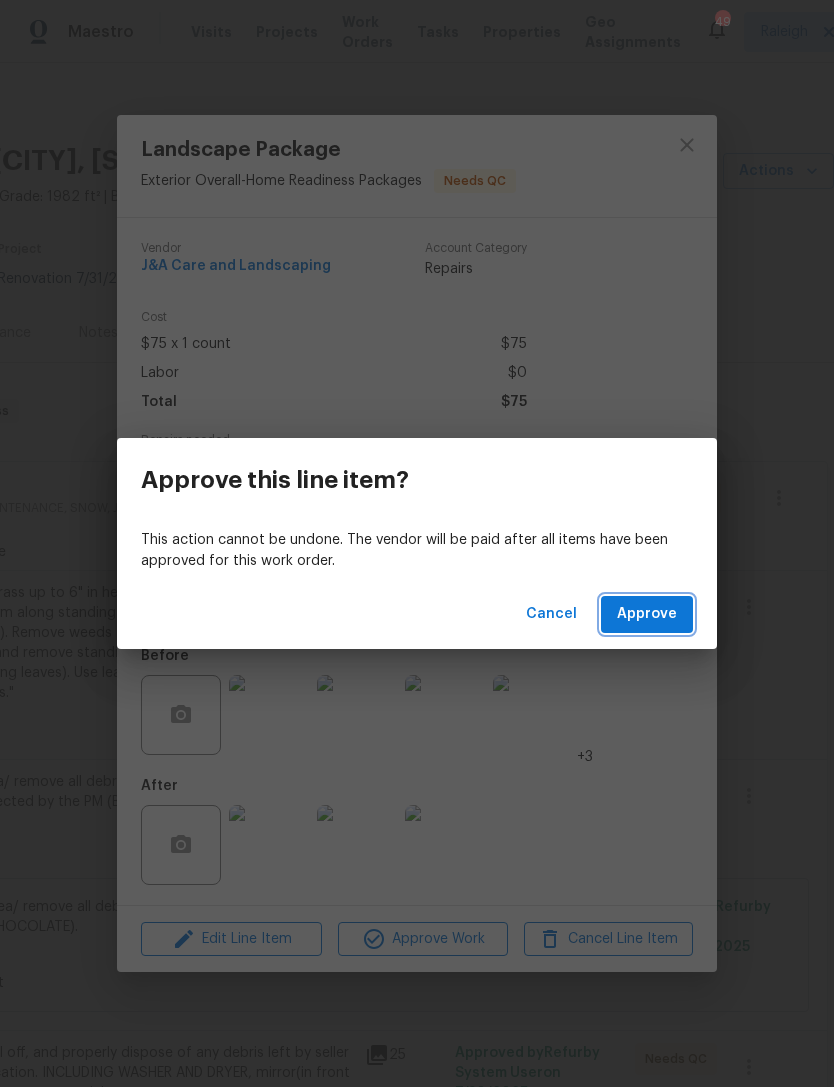 click on "Approve" at bounding box center [647, 614] 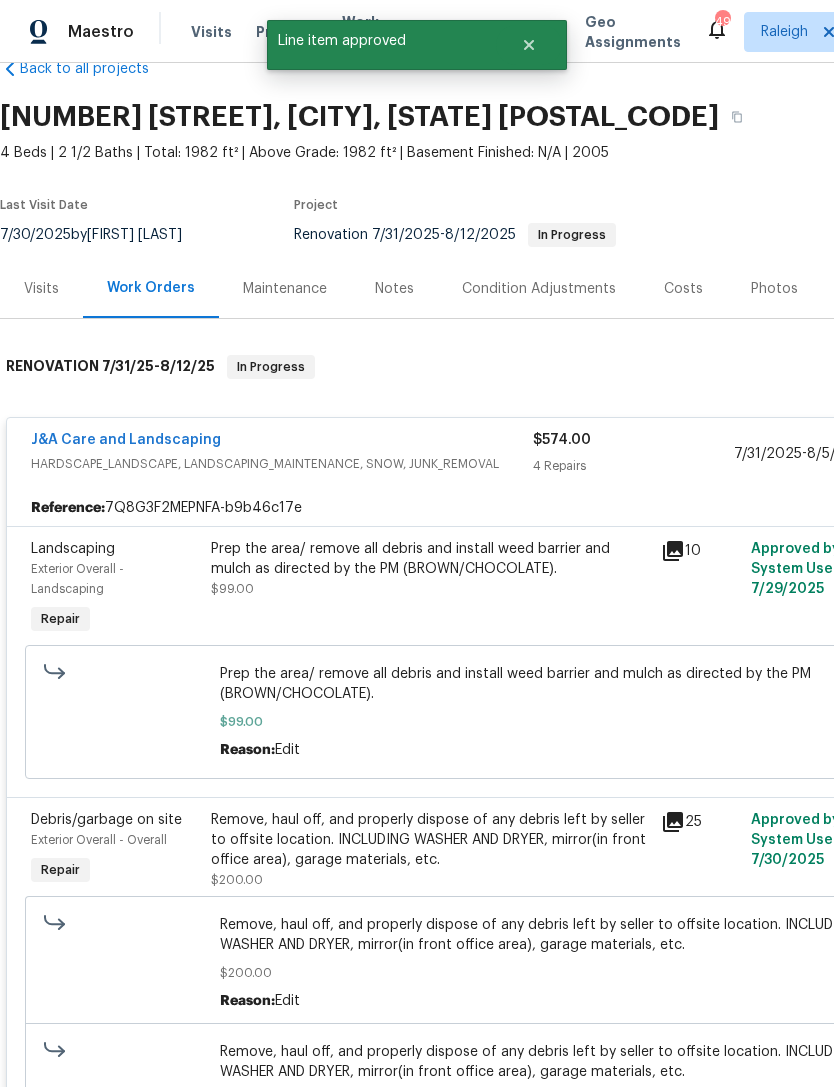 scroll, scrollTop: 44, scrollLeft: 0, axis: vertical 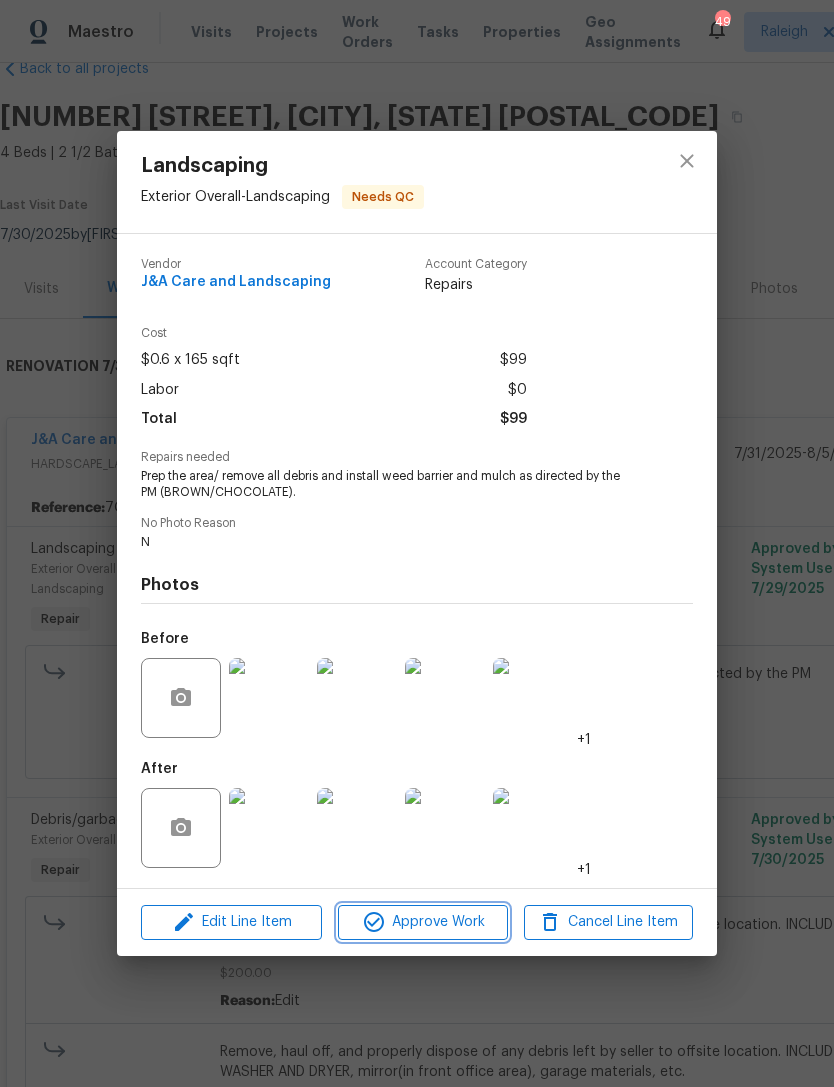 click on "Approve Work" at bounding box center (422, 922) 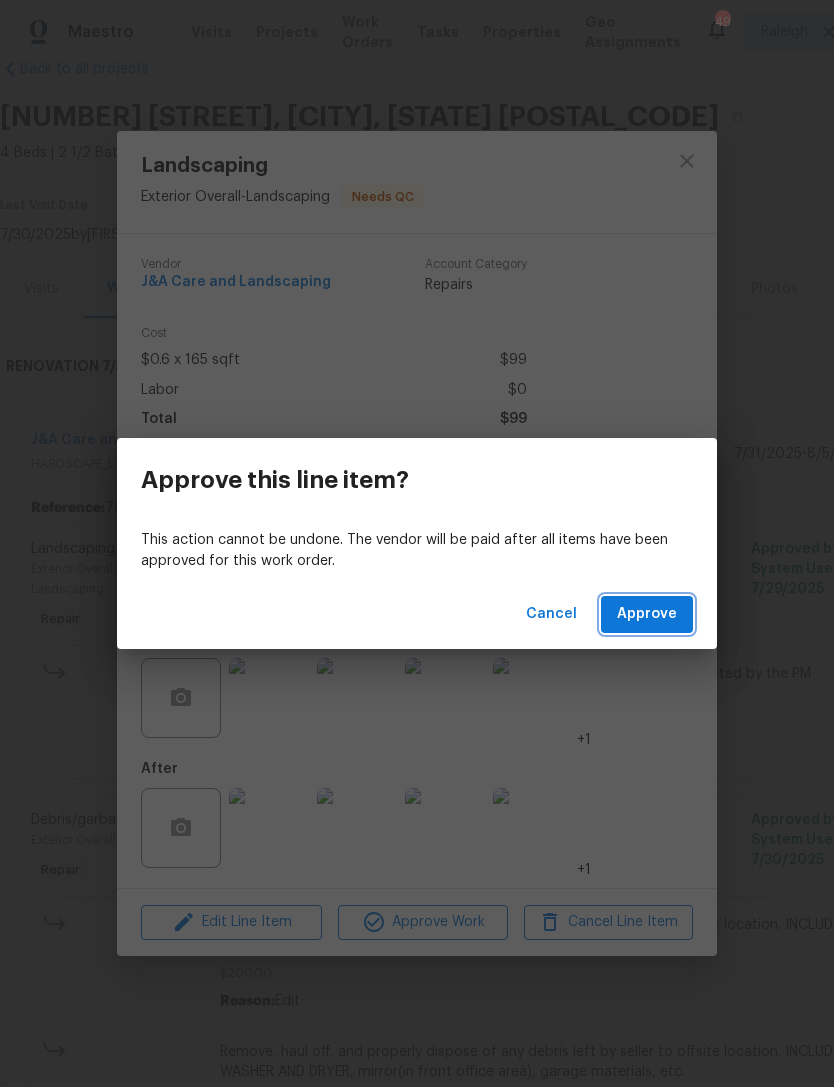 click on "Approve" at bounding box center [647, 614] 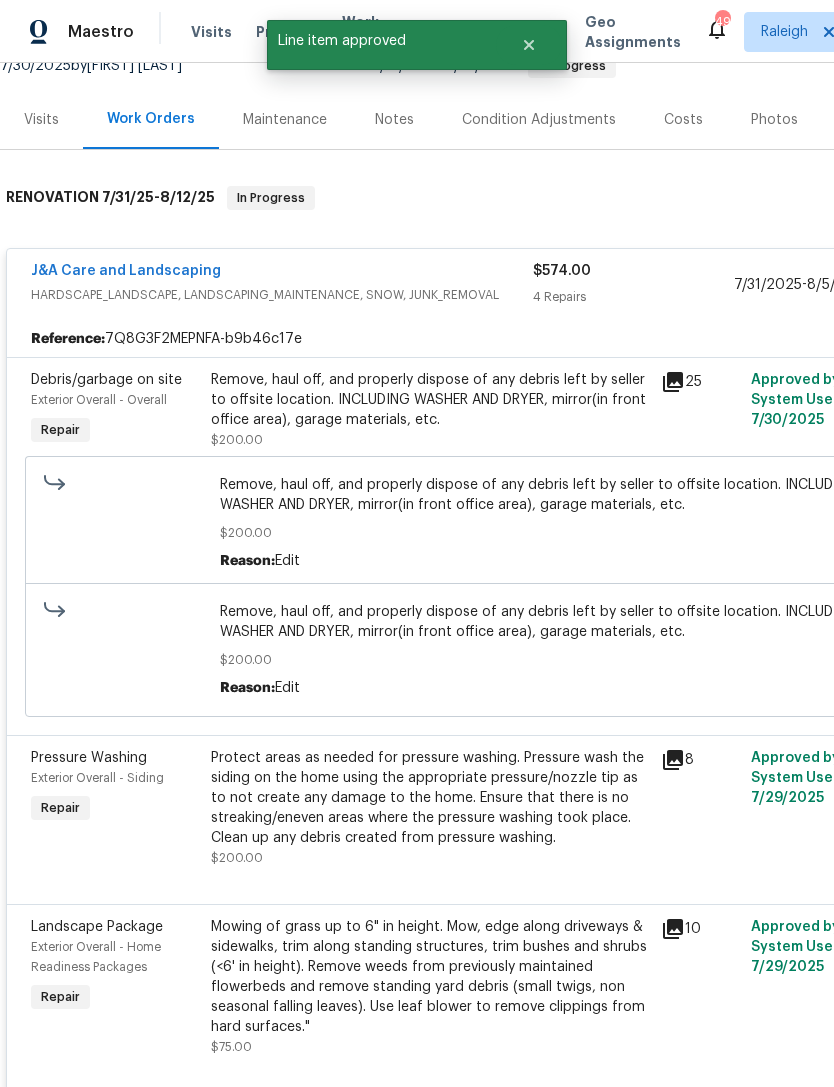 scroll, scrollTop: 213, scrollLeft: 0, axis: vertical 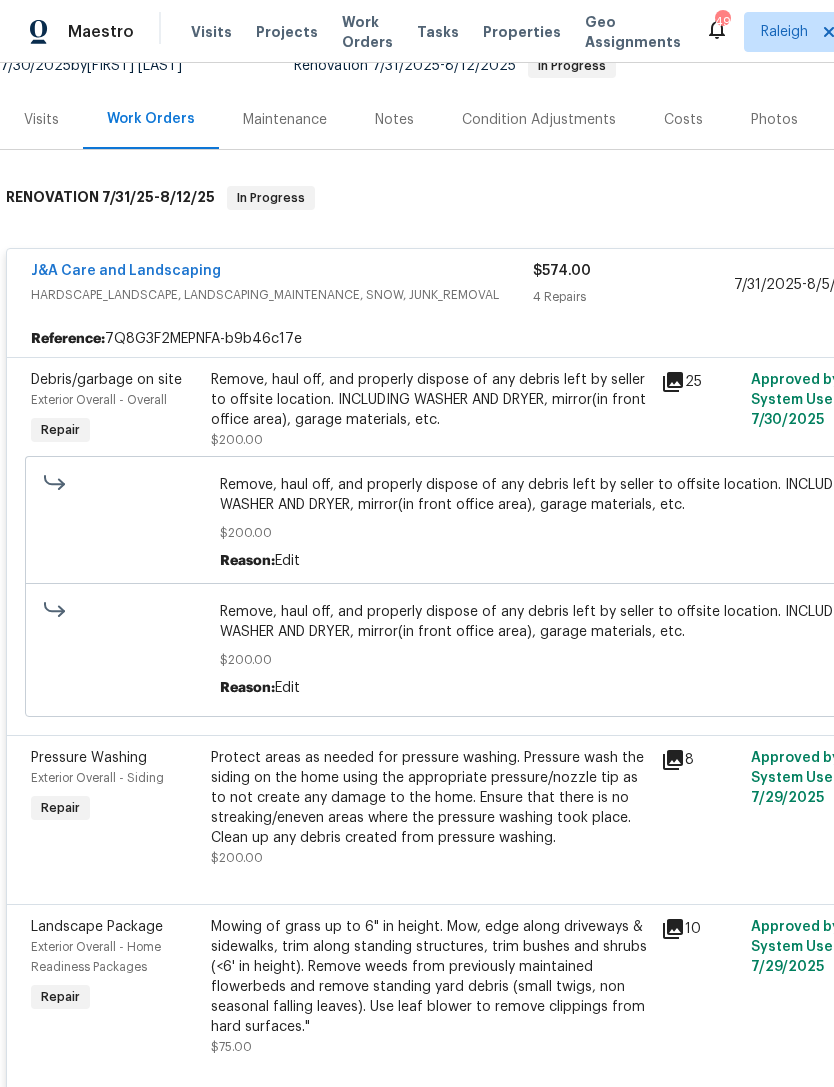 click on "Remove, haul off, and properly dispose of any debris left by seller to offsite location. INCLUDING WASHER AND DRYER, mirror(in front office area), garage materials, etc." at bounding box center [430, 400] 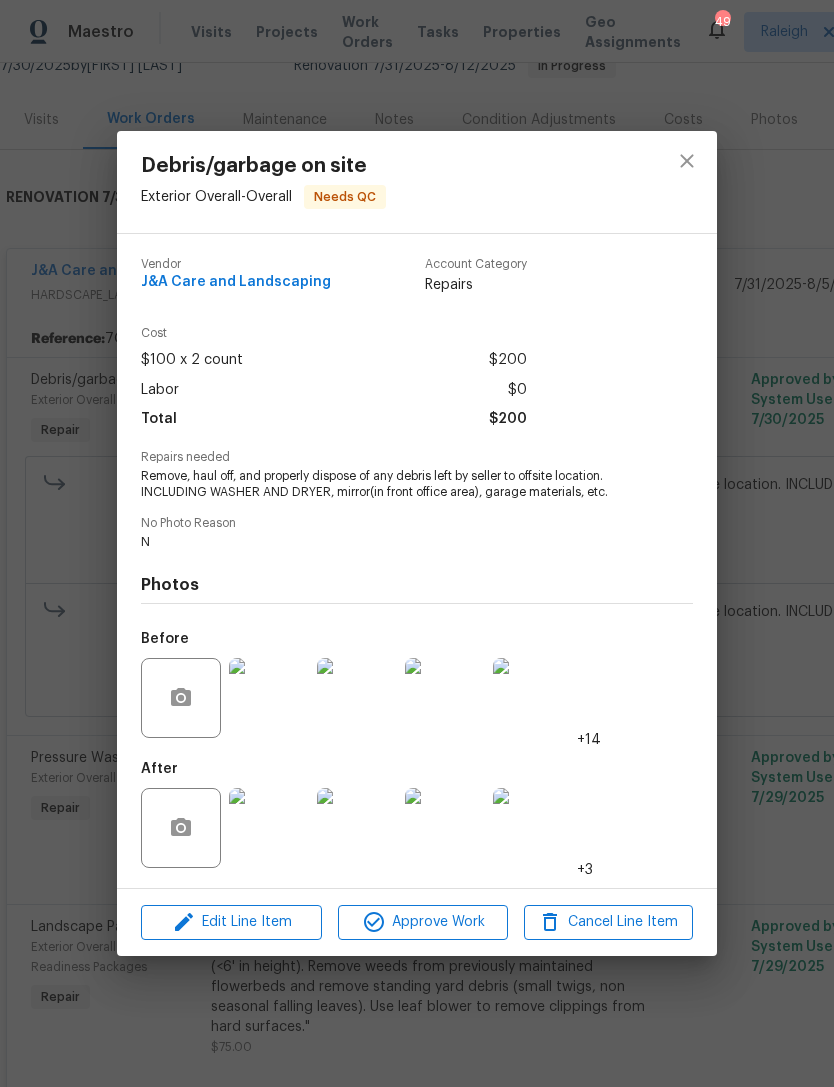 click on "Edit Line Item  Approve Work  Cancel Line Item" at bounding box center [417, 922] 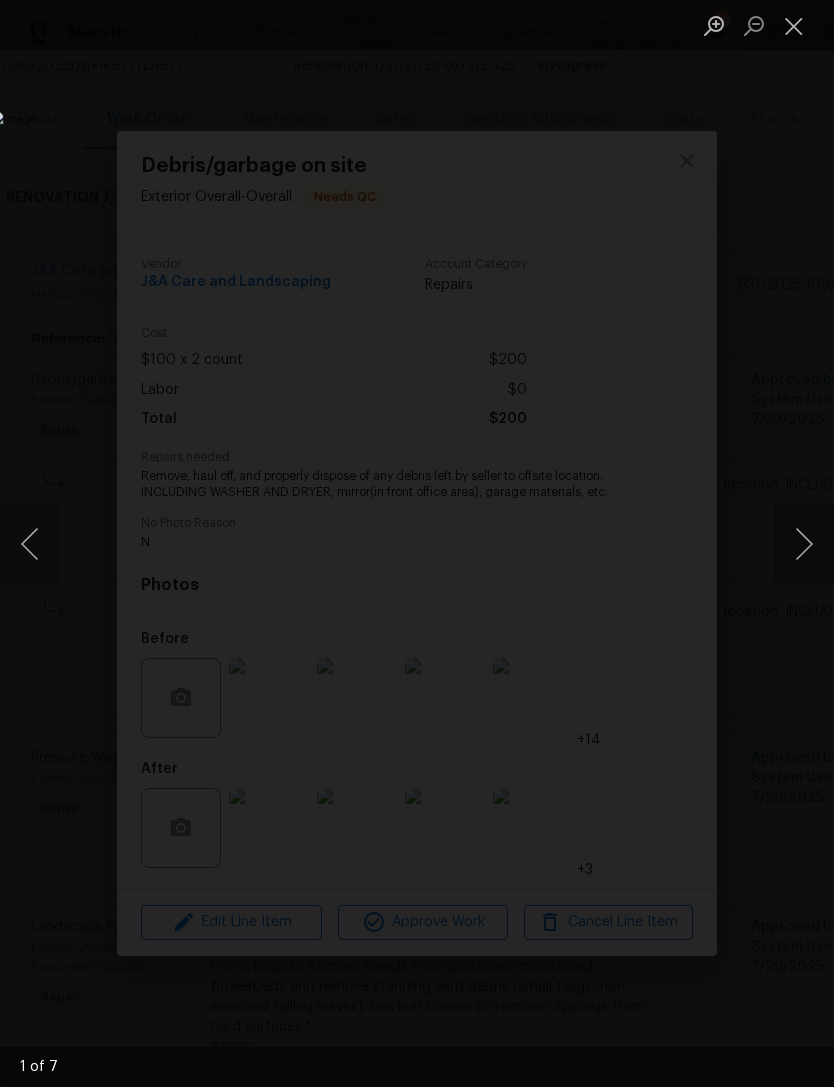 click at bounding box center (804, 544) 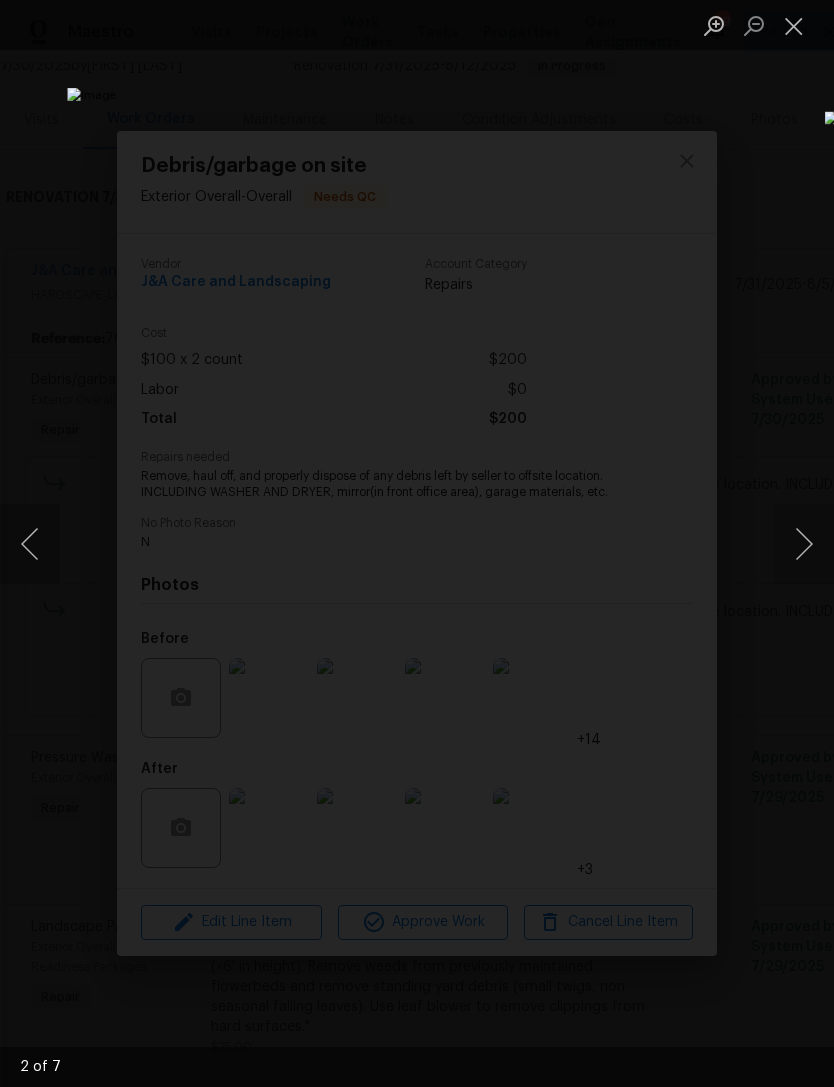 click at bounding box center (804, 544) 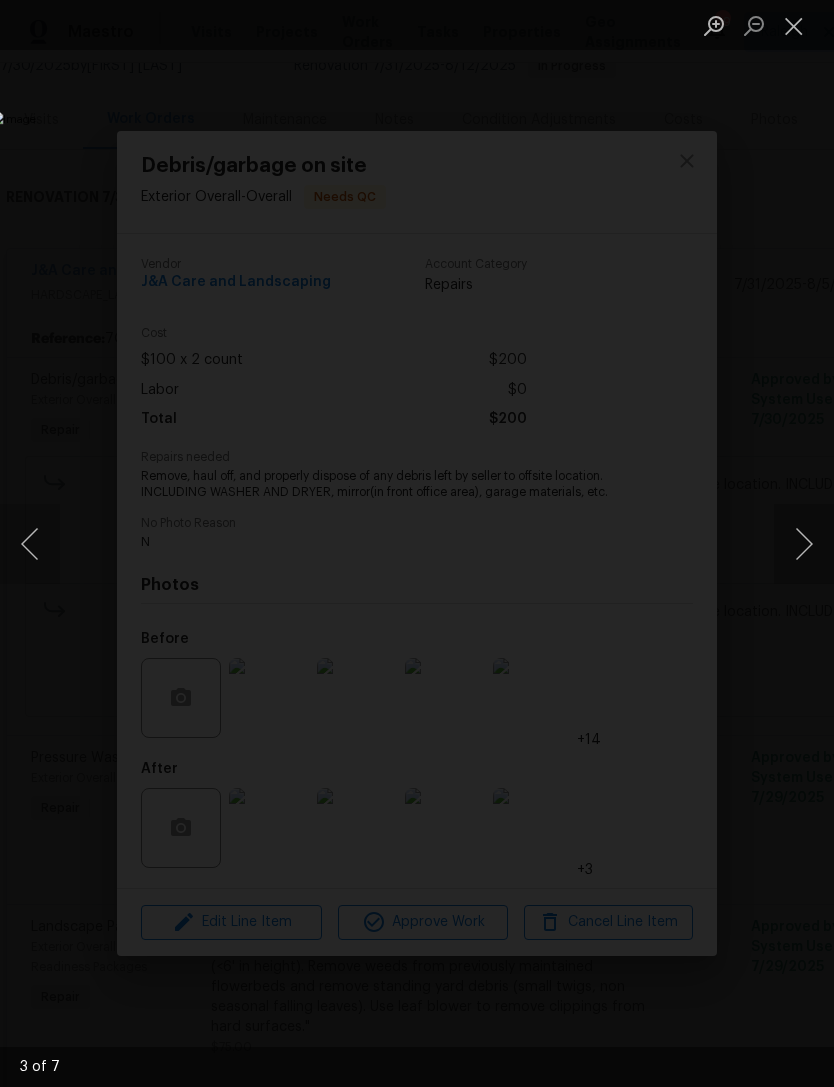 click at bounding box center [804, 544] 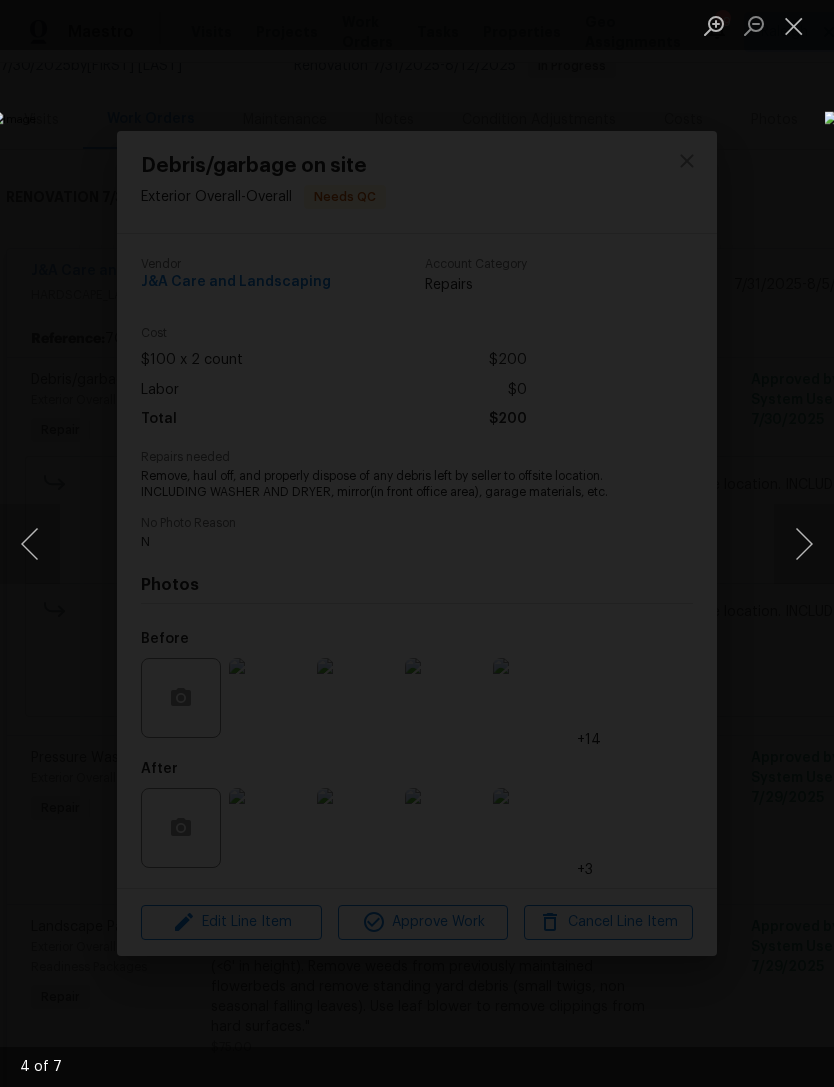 click at bounding box center (804, 544) 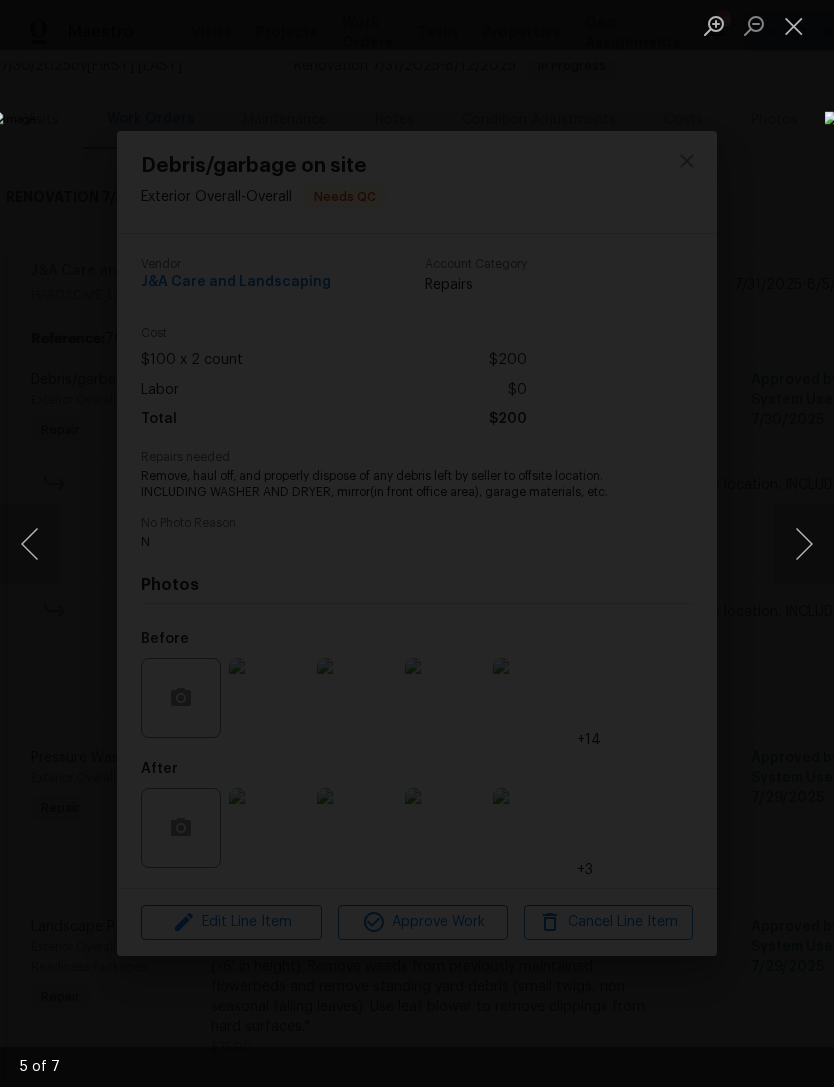 click at bounding box center [804, 544] 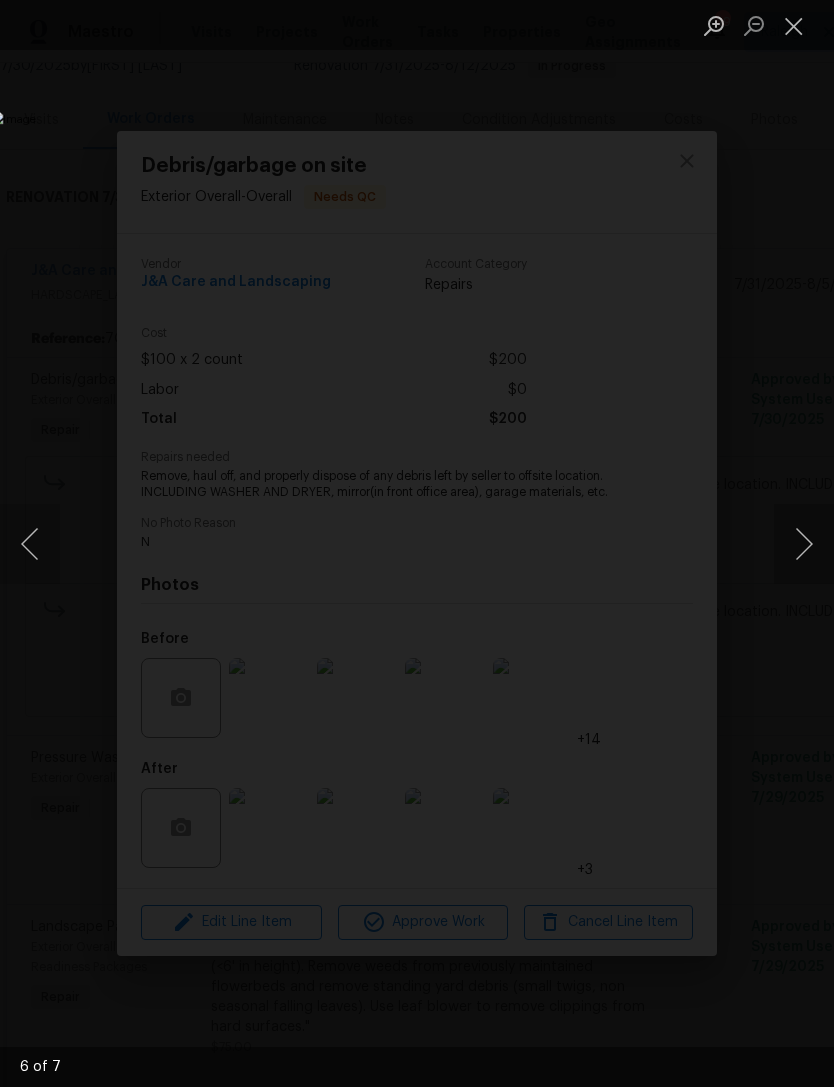 click at bounding box center (804, 544) 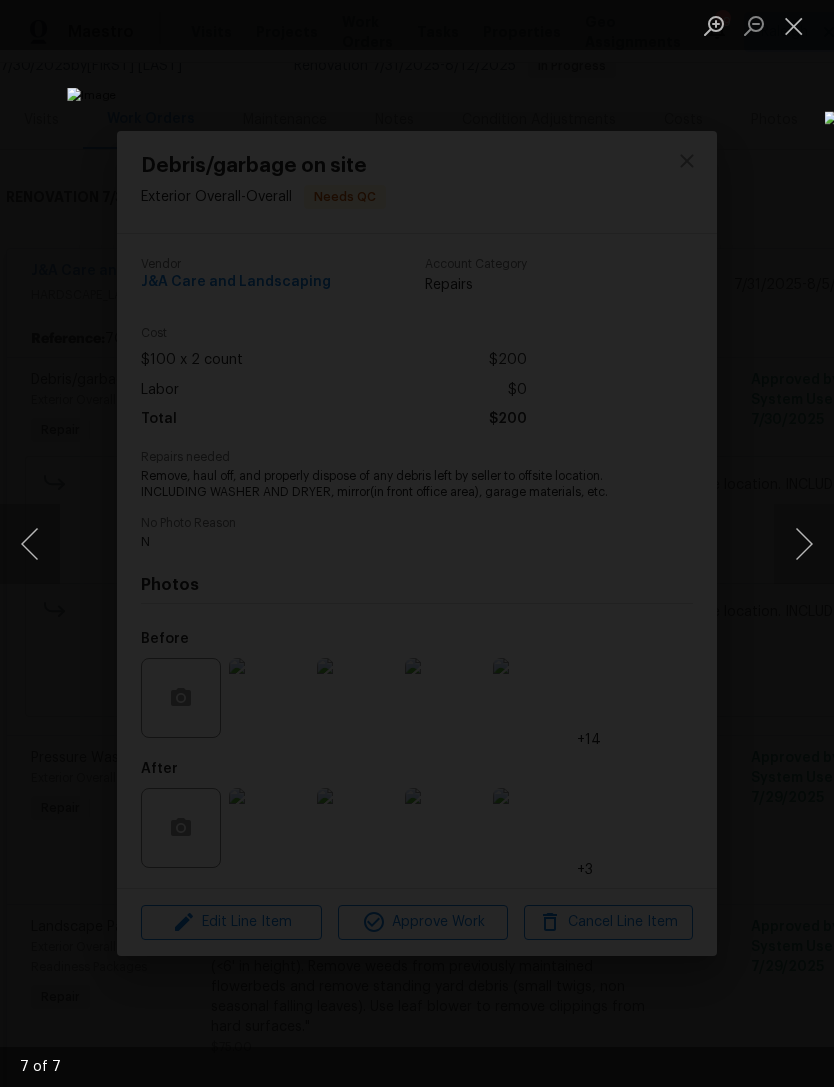 click at bounding box center [804, 544] 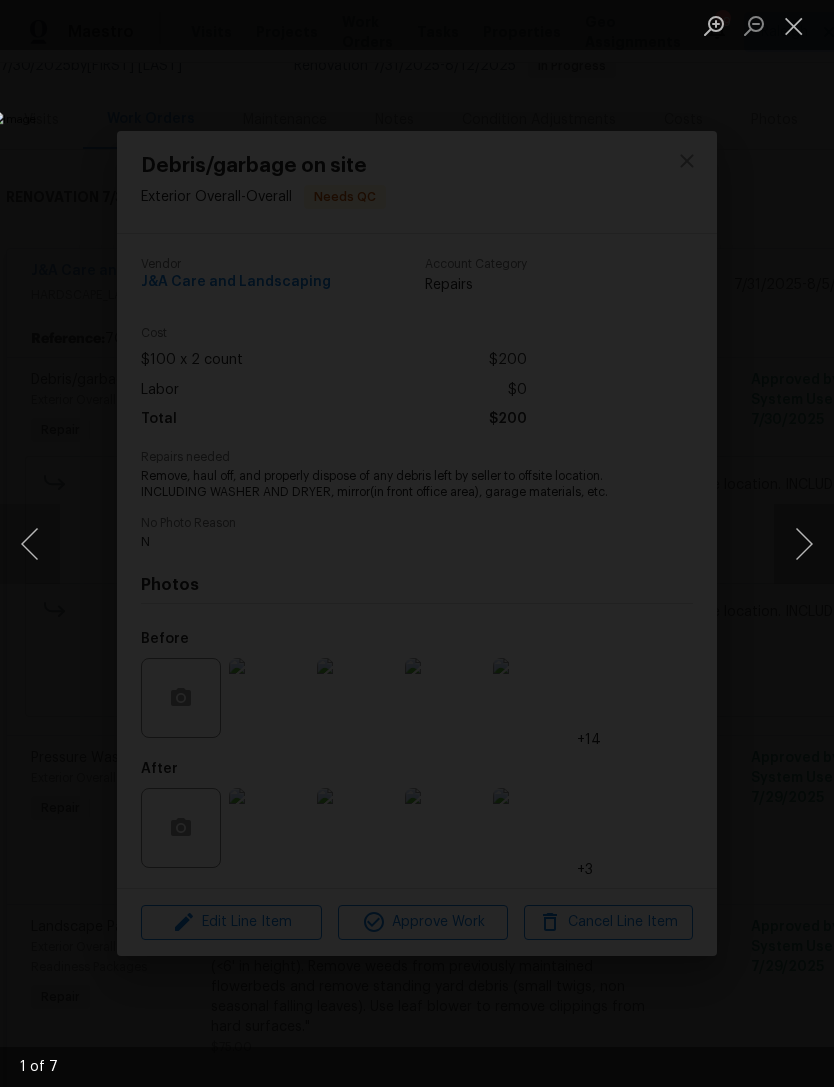click at bounding box center [794, 25] 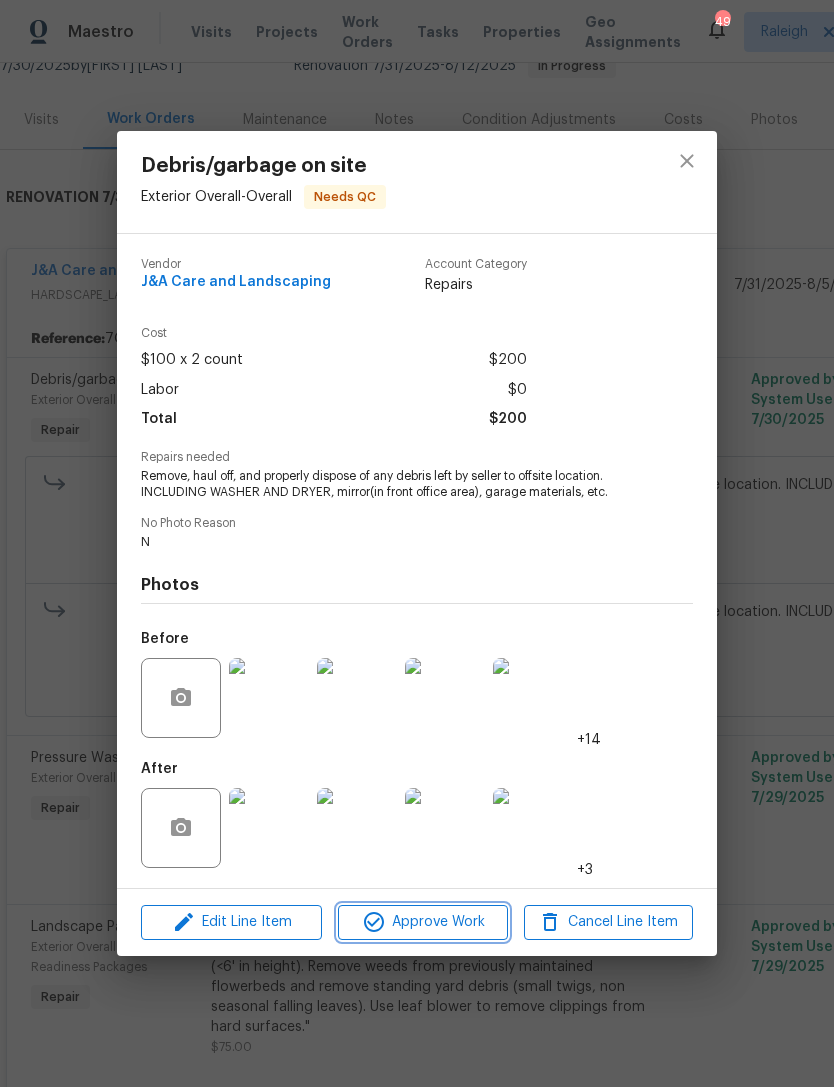 click on "Approve Work" at bounding box center [422, 922] 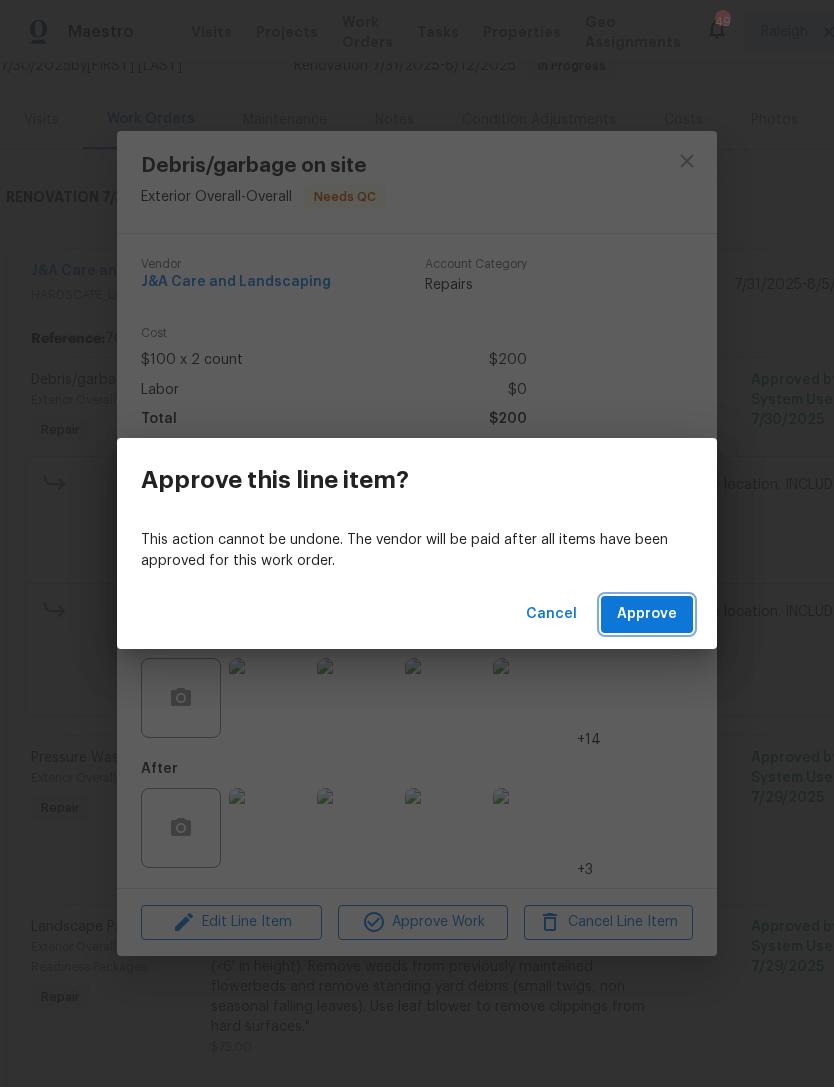 click on "Approve" at bounding box center (647, 614) 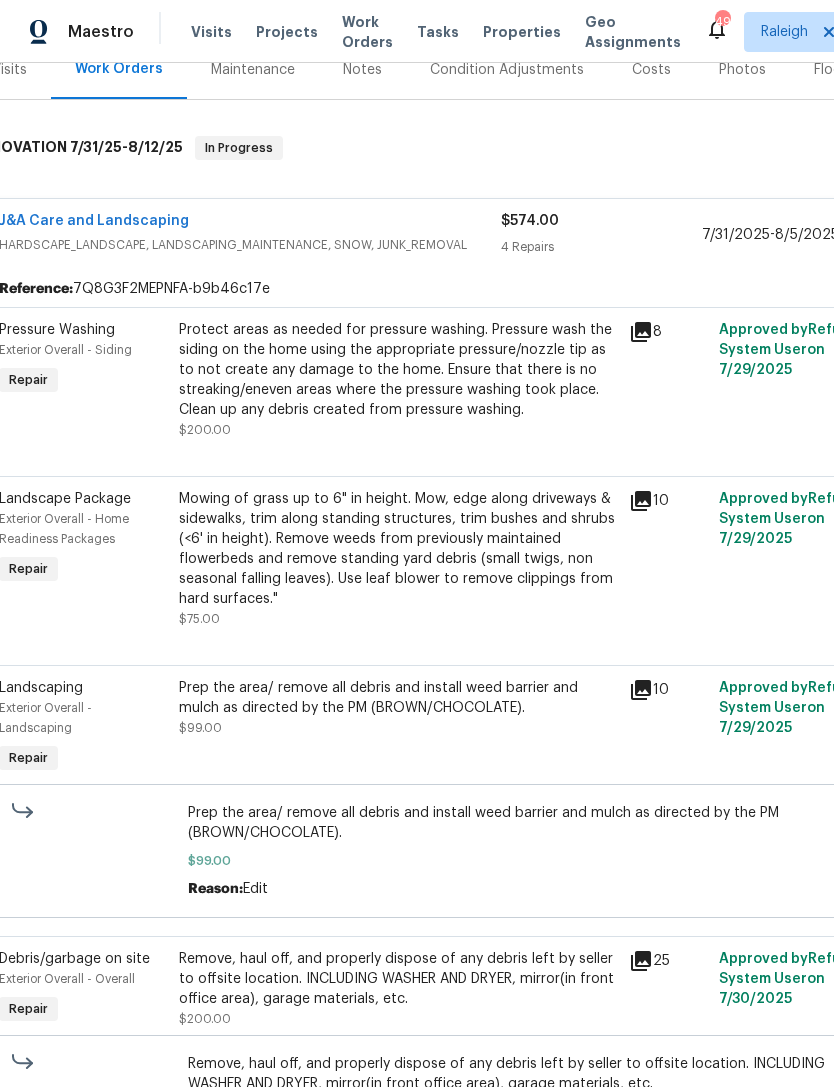 scroll, scrollTop: 269, scrollLeft: 16, axis: both 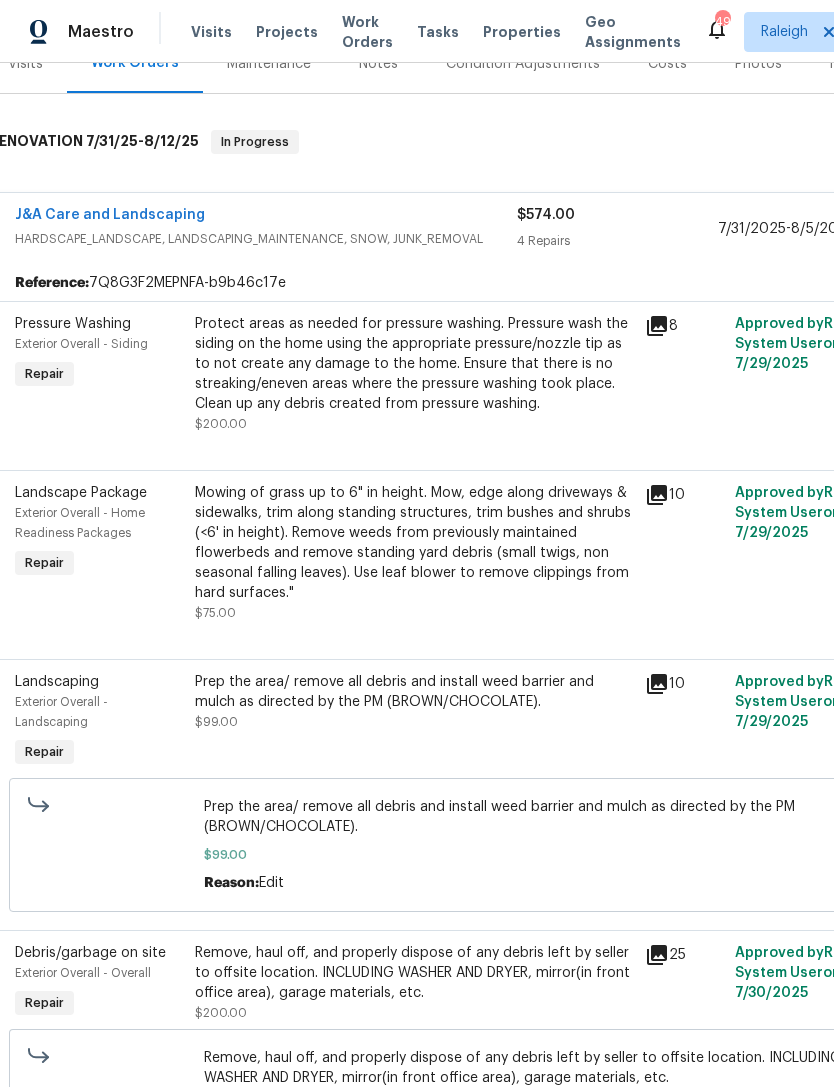 click on "Protect areas as needed for pressure washing. Pressure wash the siding on the home using the appropriate pressure/nozzle tip as to not create any damage to the home. Ensure that there is no streaking/eneven areas where the pressure washing took place. Clean up any debris created from pressure washing." at bounding box center [414, 364] 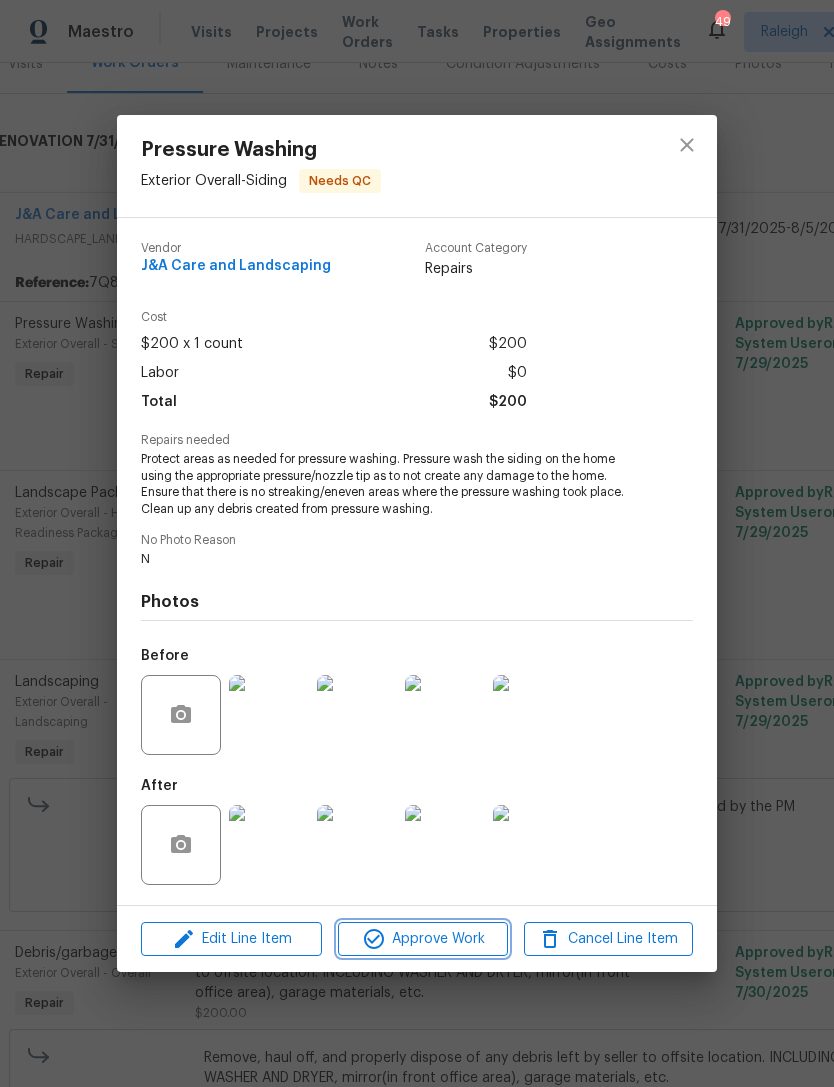 click on "Approve Work" at bounding box center (422, 939) 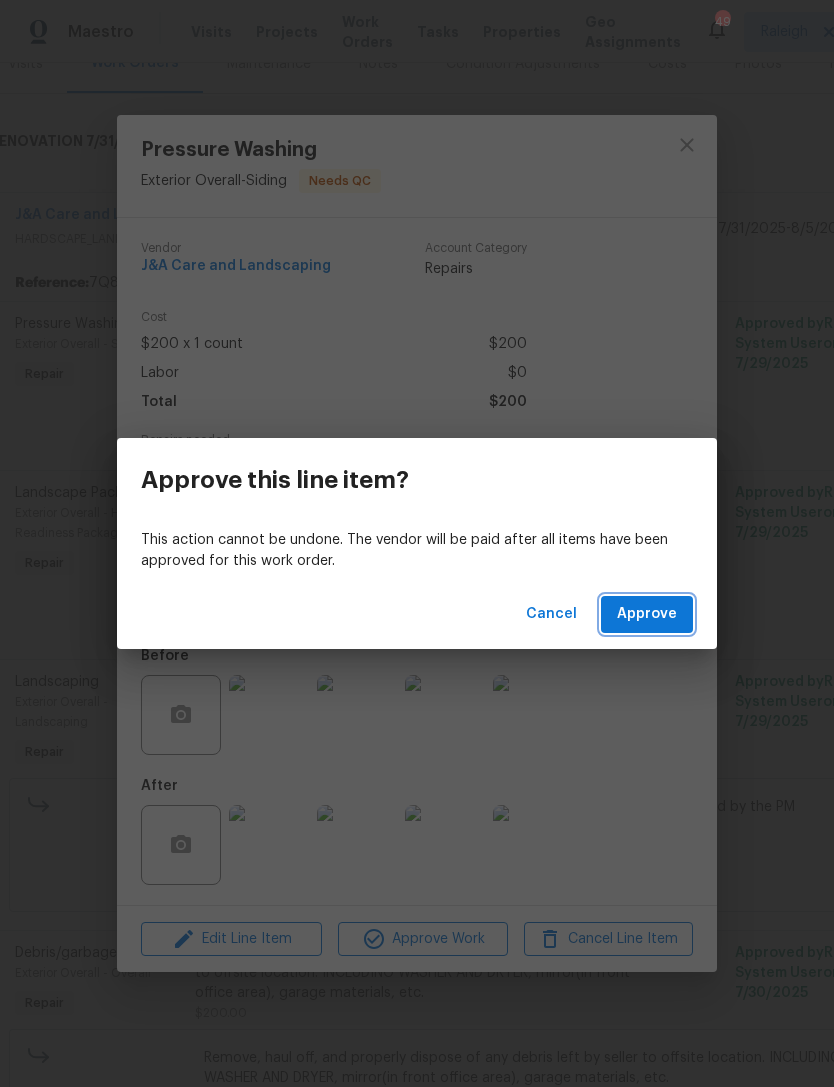 click on "Approve" at bounding box center (647, 614) 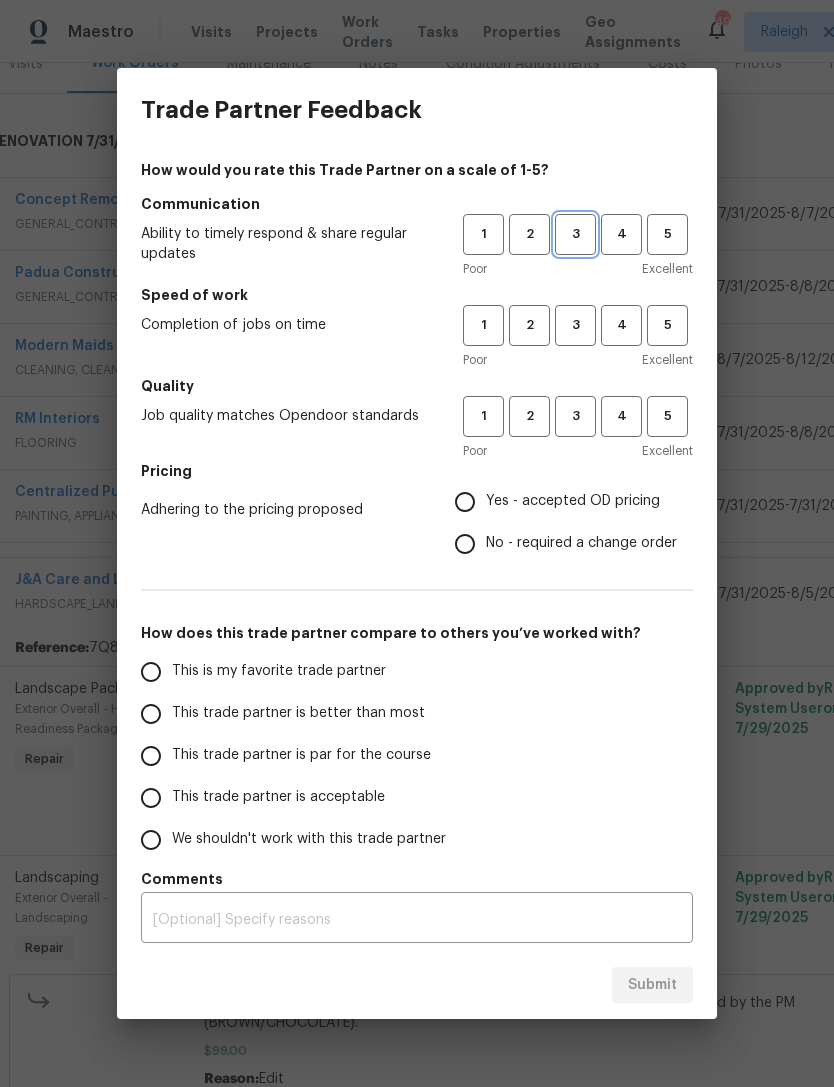 click on "3" at bounding box center (575, 234) 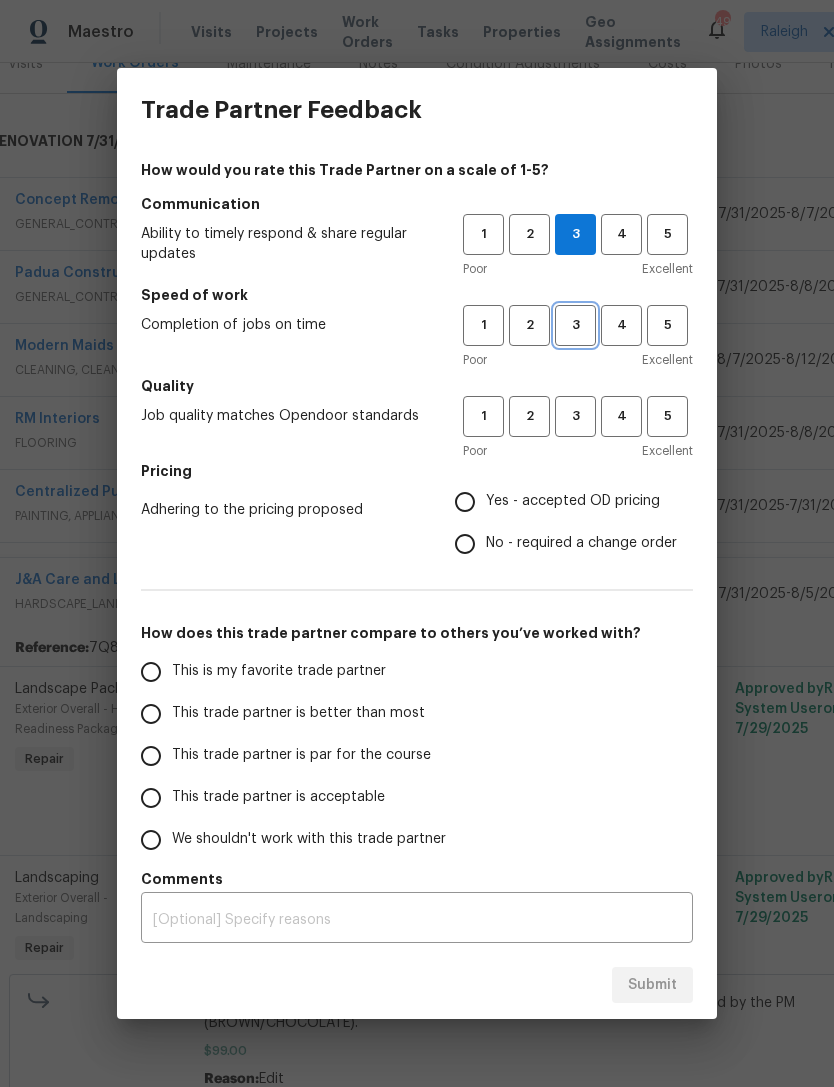 click on "3" at bounding box center (575, 325) 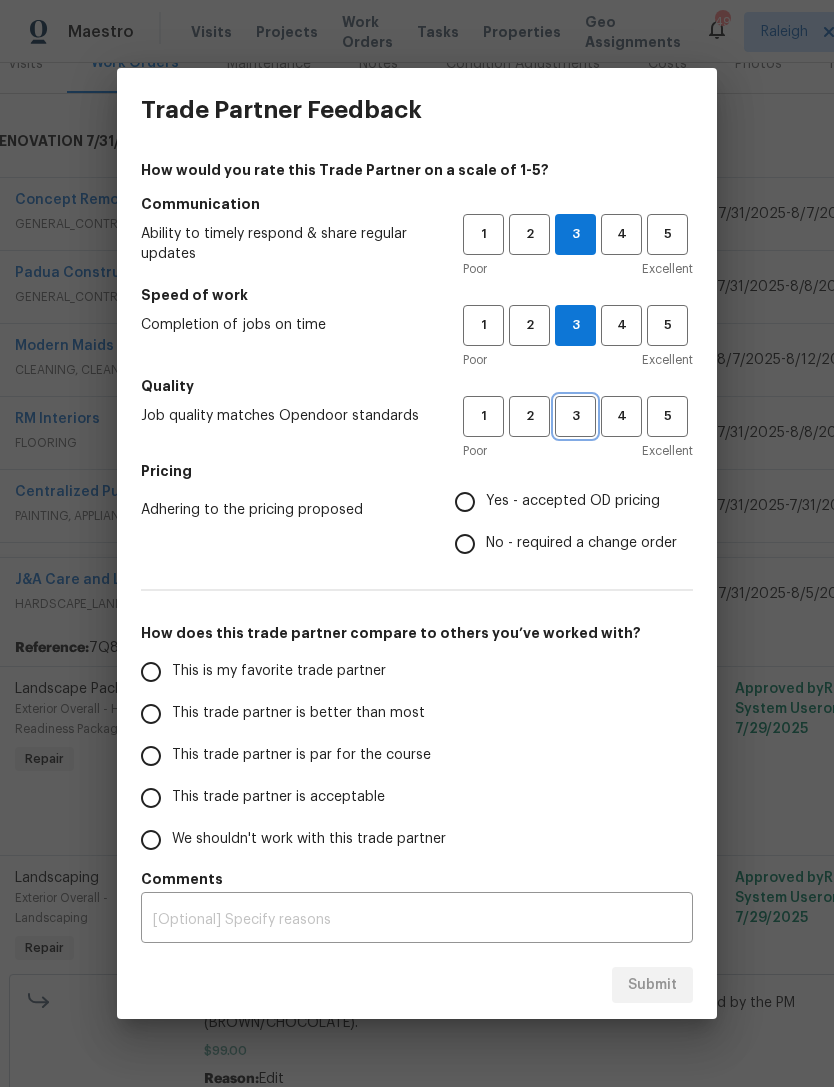 click on "3" at bounding box center (575, 416) 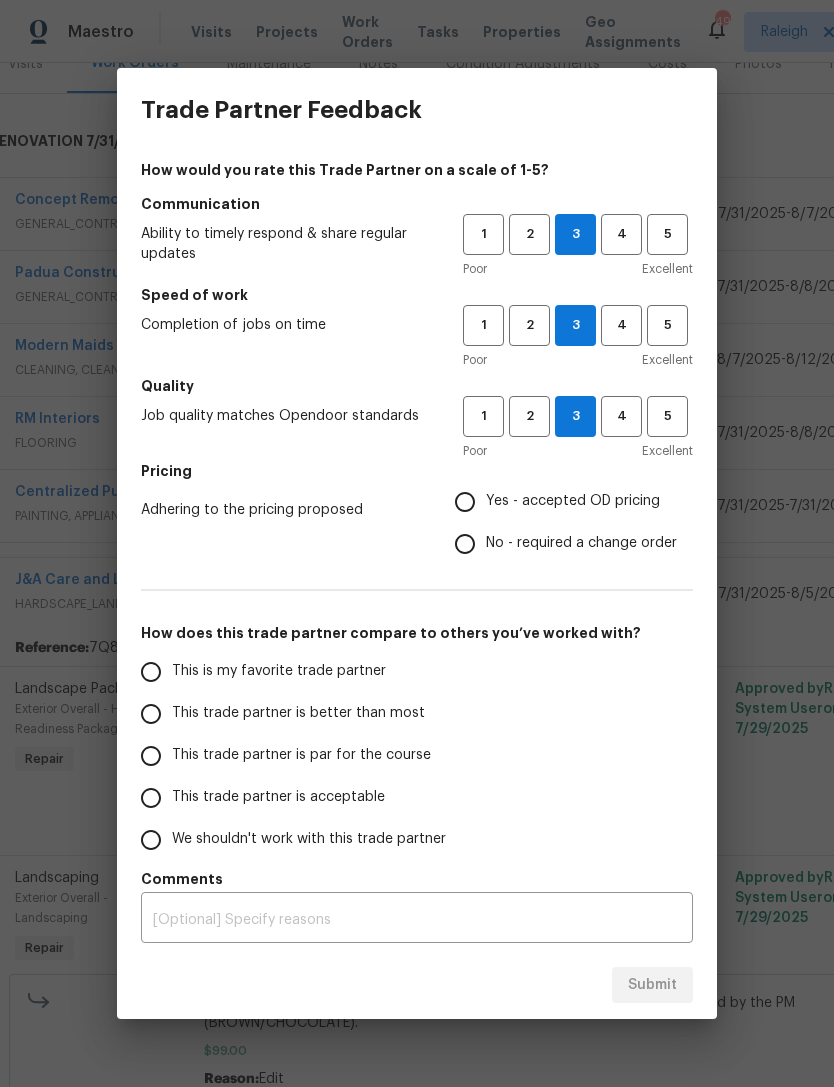 click on "Yes - accepted OD pricing" at bounding box center [465, 502] 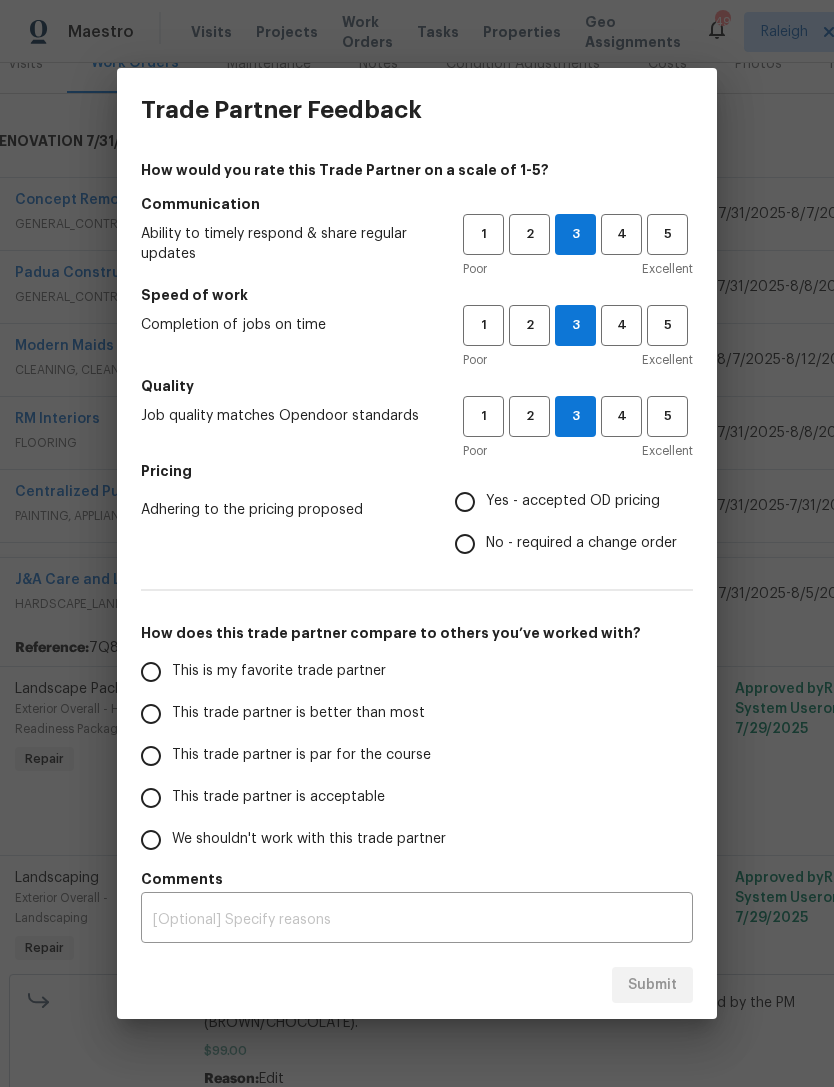 radio on "true" 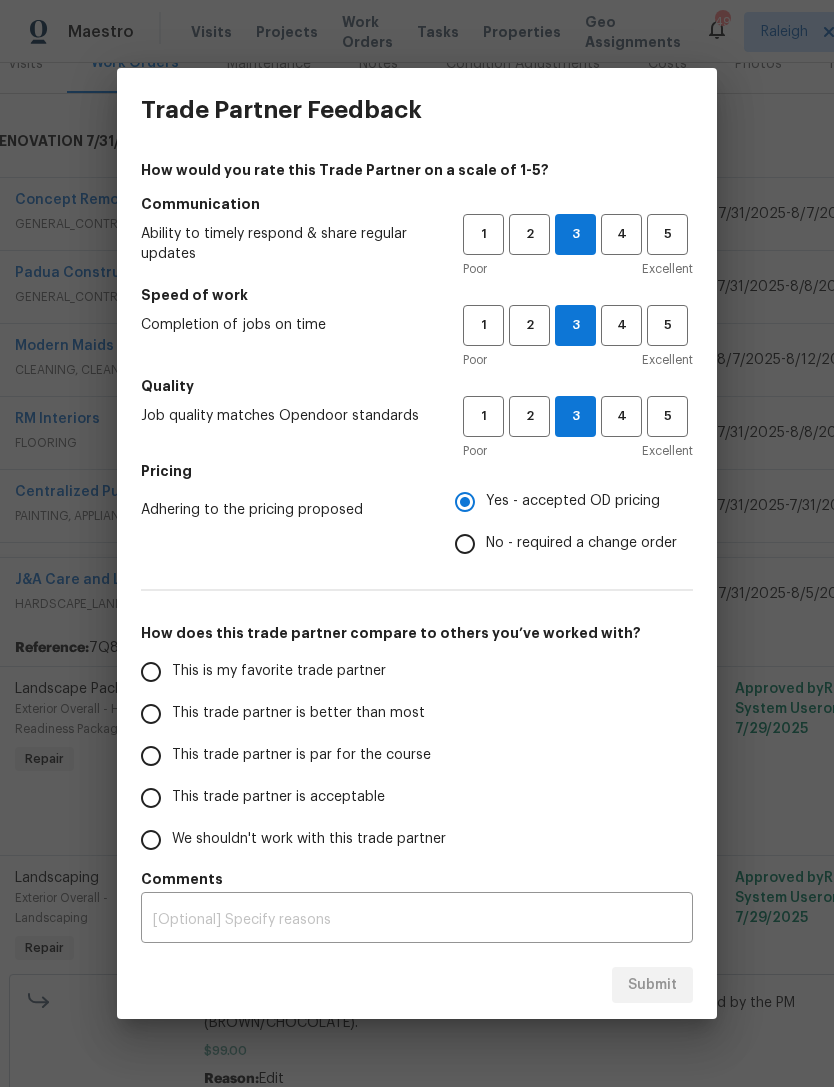 click on "This trade partner is acceptable" at bounding box center (151, 798) 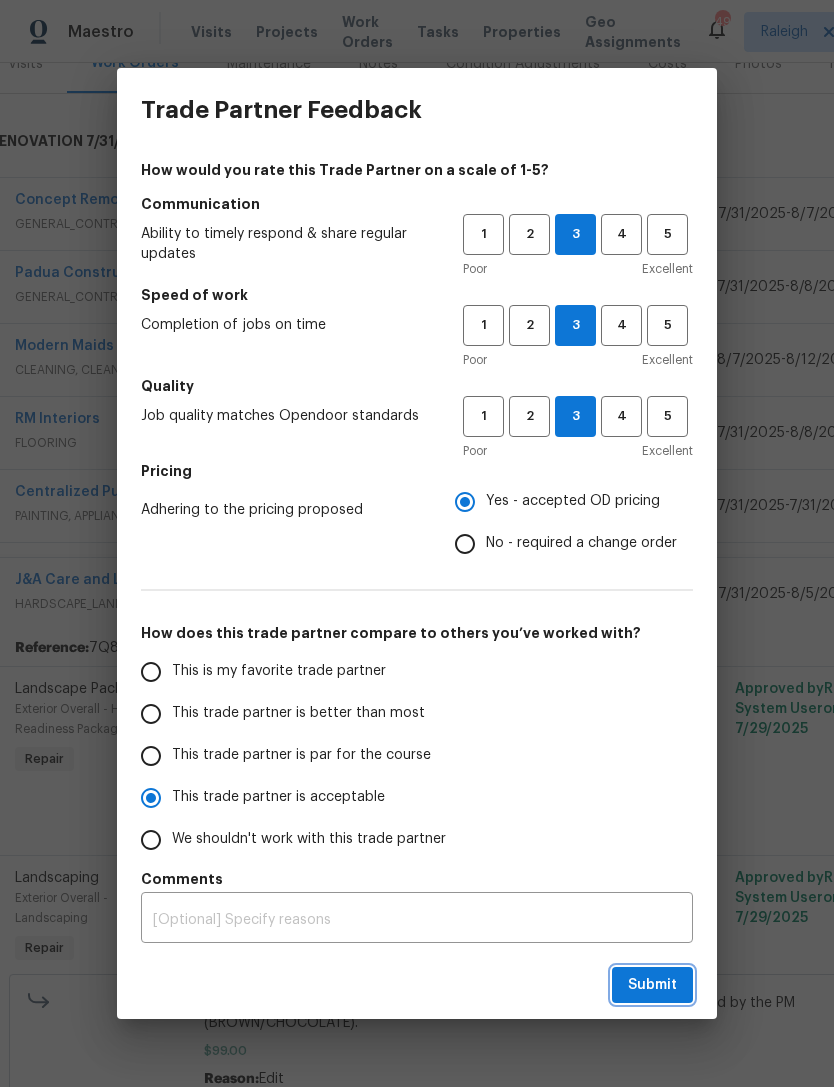 click on "Submit" at bounding box center [652, 985] 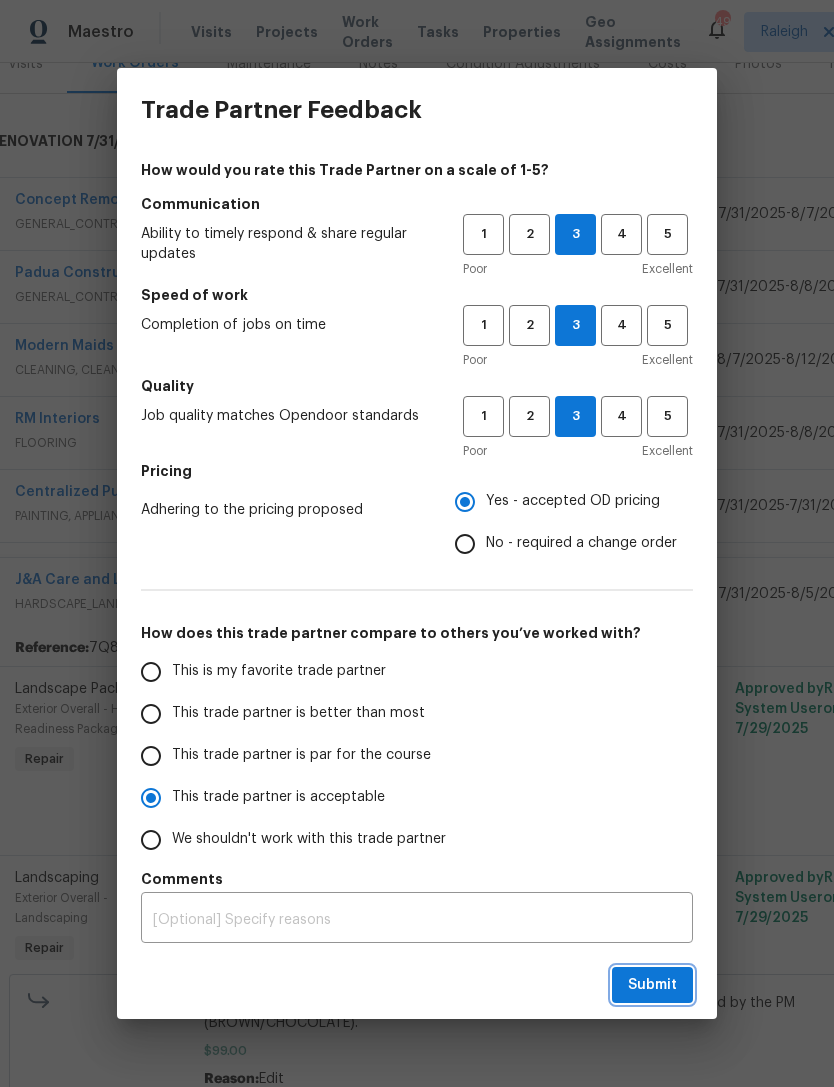 radio on "true" 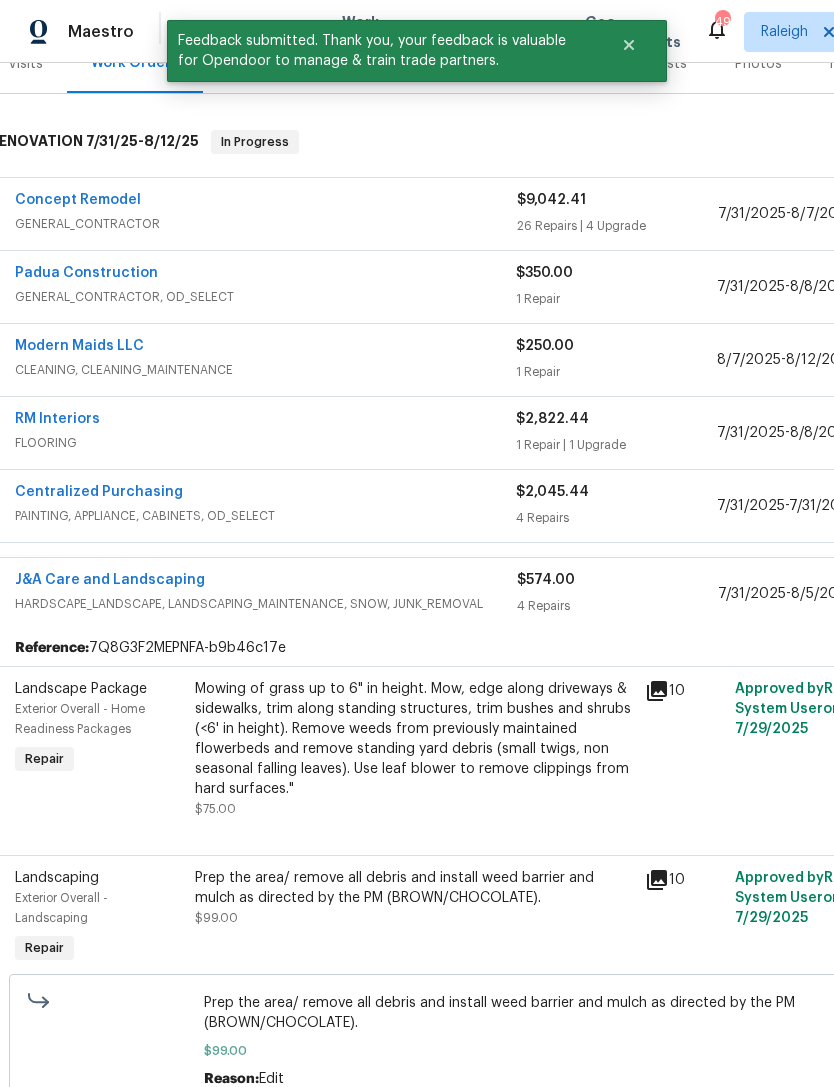 click on "HARDSCAPE_LANDSCAPE, LANDSCAPING_MAINTENANCE, SNOW, JUNK_REMOVAL" at bounding box center [266, 604] 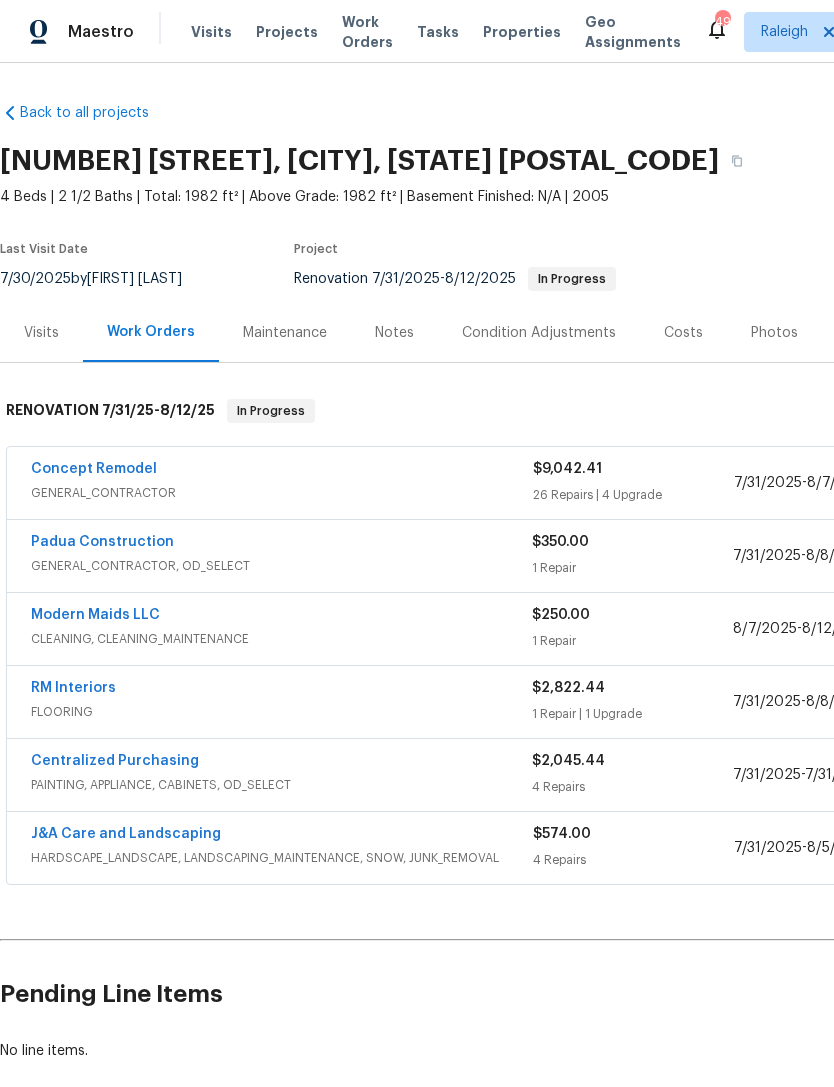 scroll, scrollTop: 0, scrollLeft: 0, axis: both 